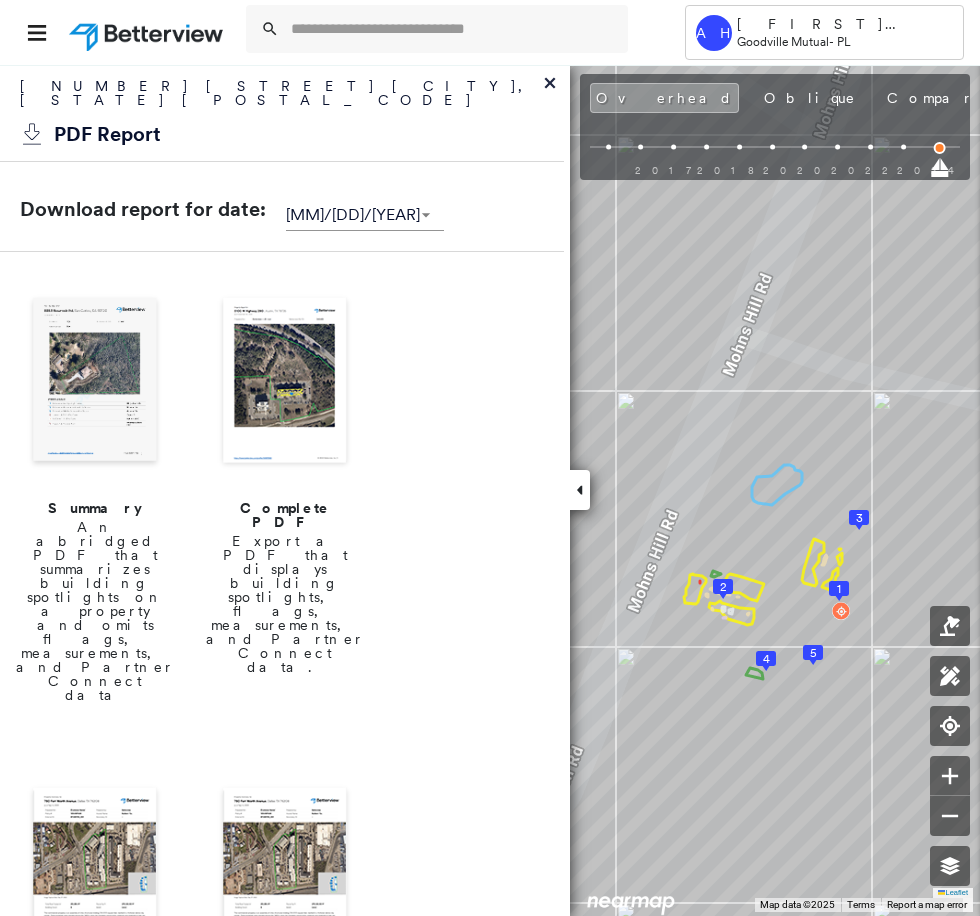 scroll, scrollTop: 0, scrollLeft: 0, axis: both 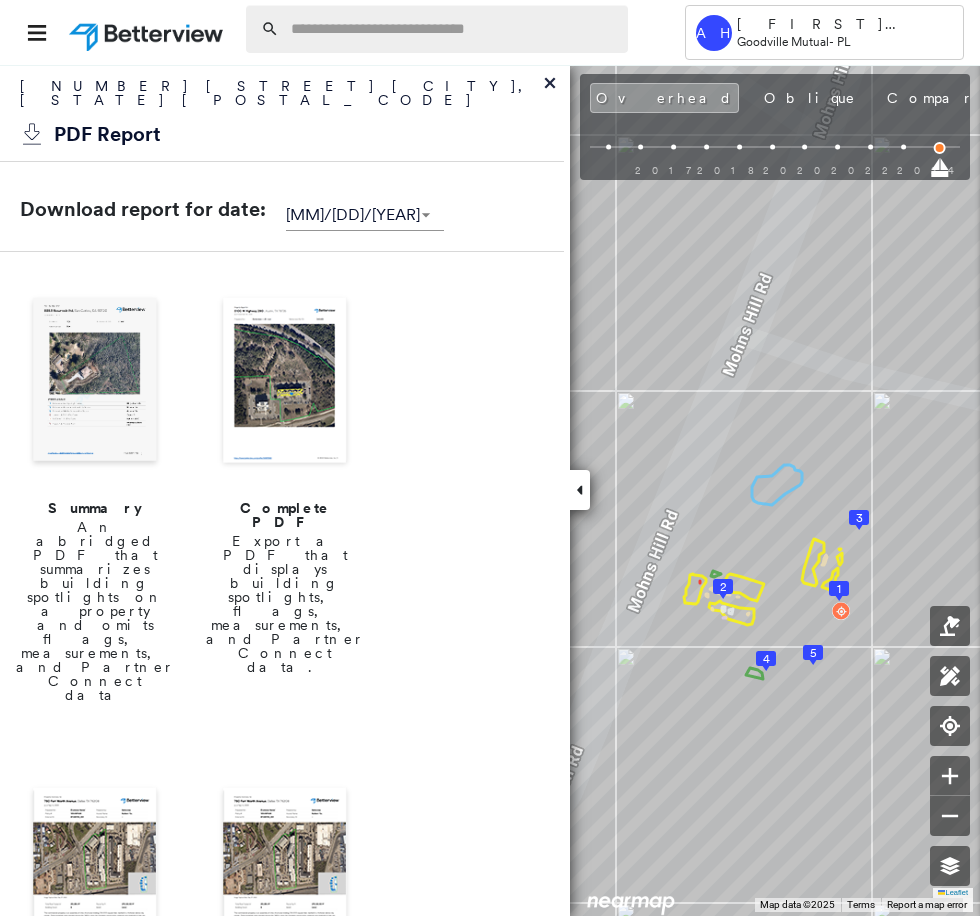 click at bounding box center (453, 29) 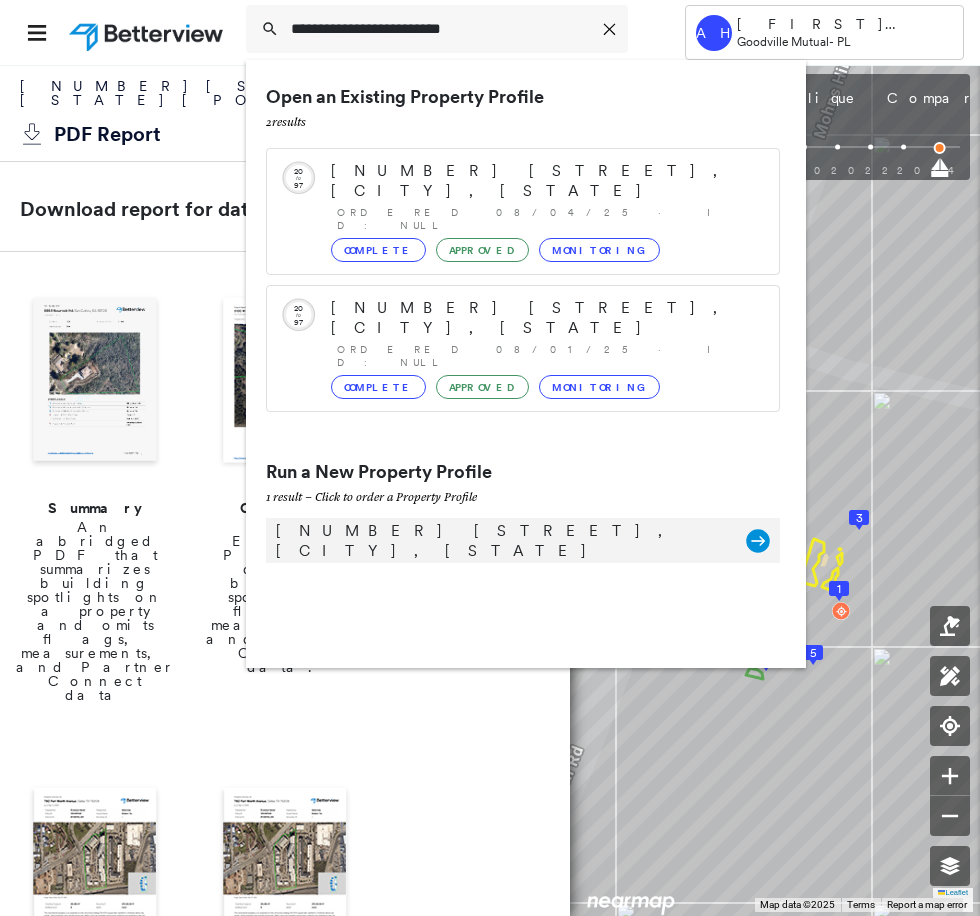 type on "**********" 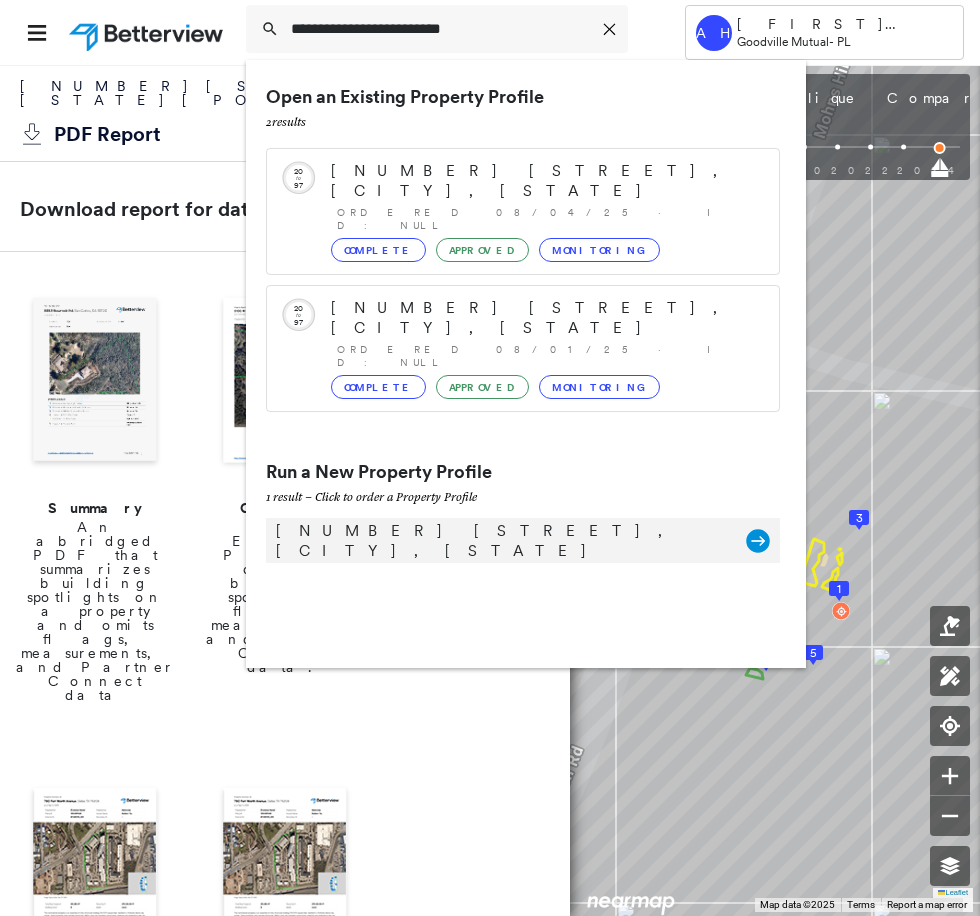 click on "[NUMBER] [STREET], [CITY], [STATE]" at bounding box center (501, 541) 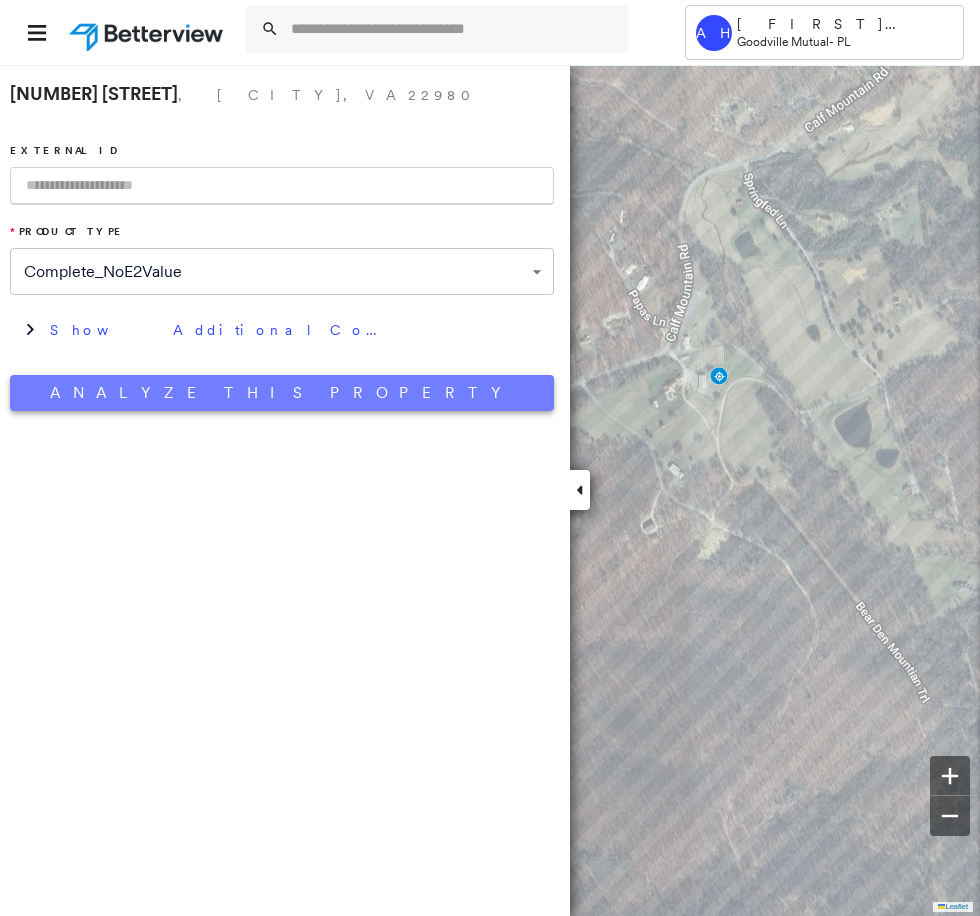 click on "Analyze This Property" at bounding box center [282, 393] 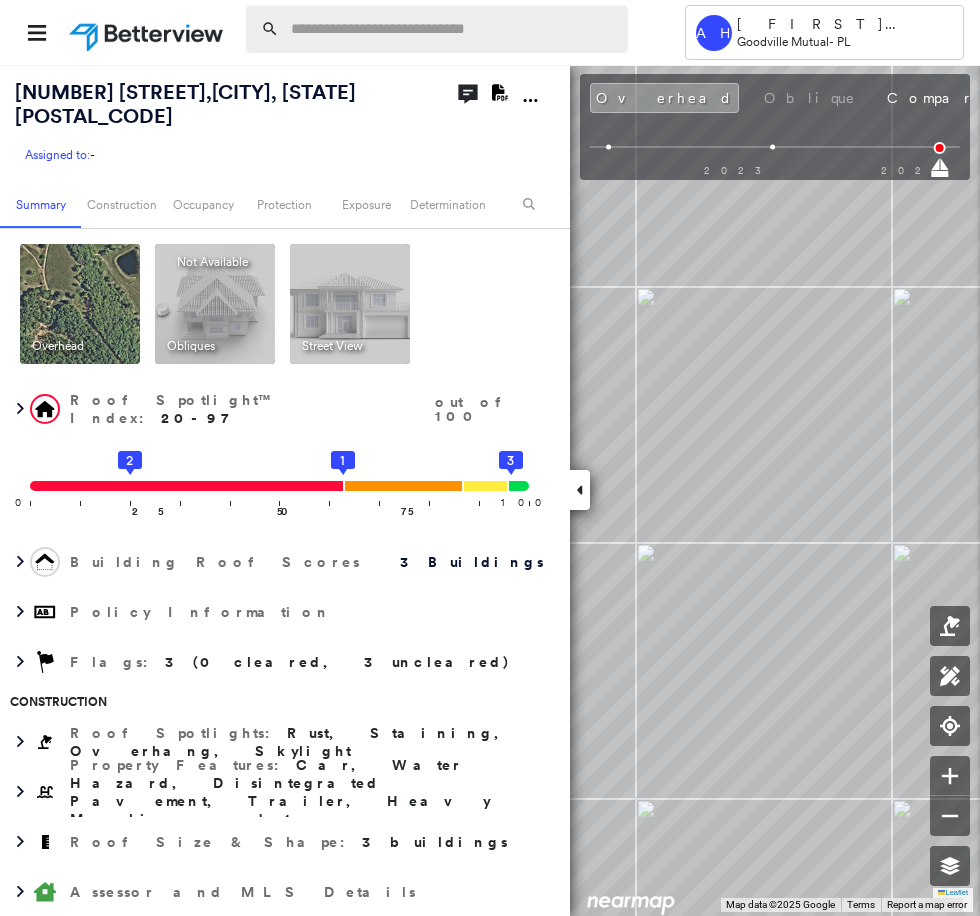 click at bounding box center (453, 29) 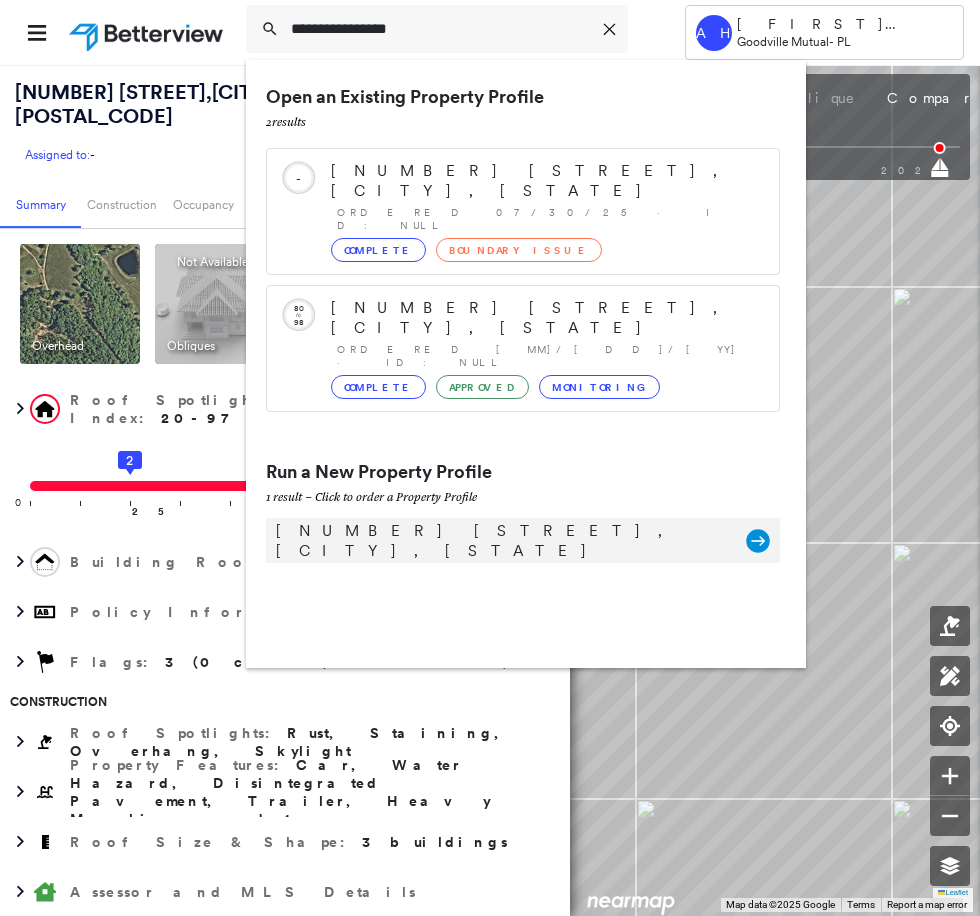 type on "**********" 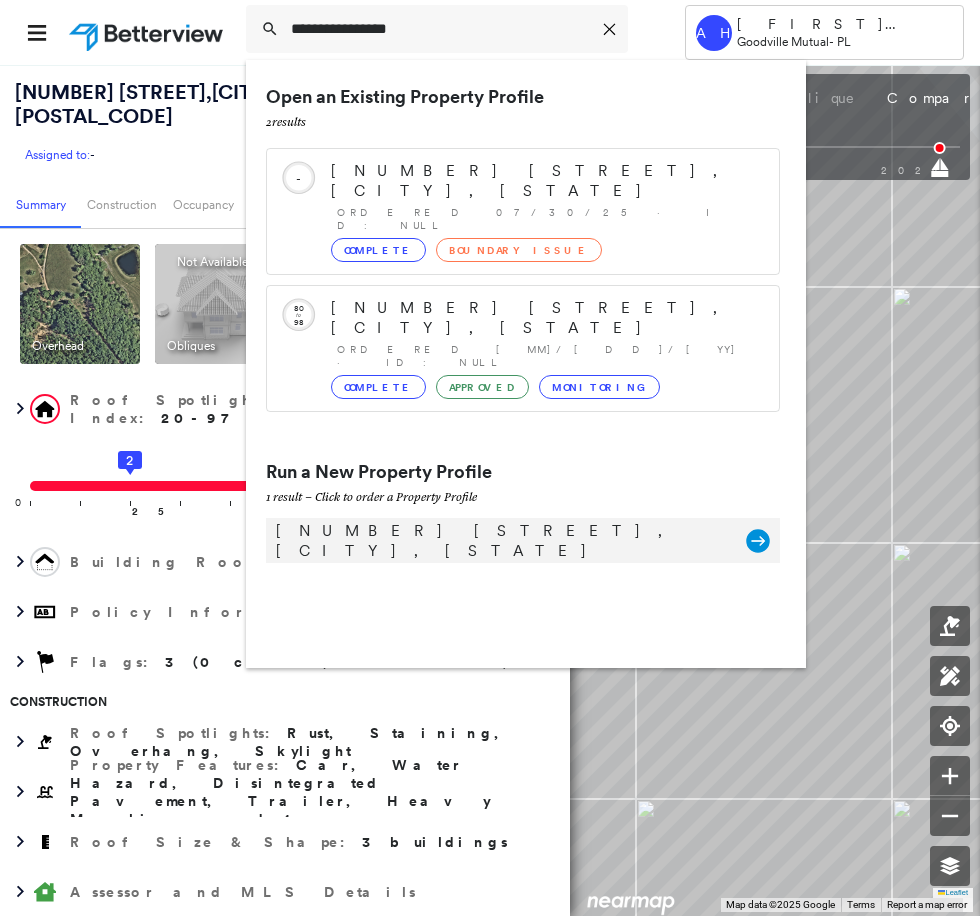 click on "[NUMBER] [STREET], [CITY], [STATE] [POSTAL_CODE] Group Created with Sketch." at bounding box center (523, 540) 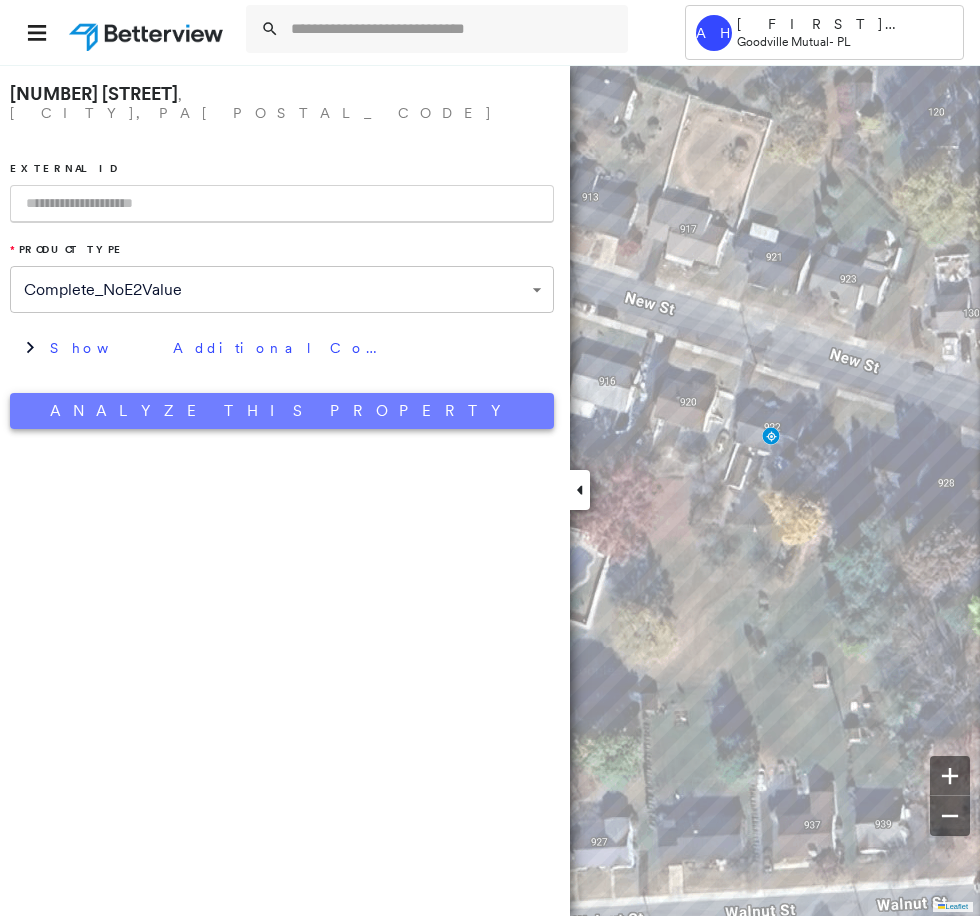 click on "Analyze This Property" at bounding box center [282, 411] 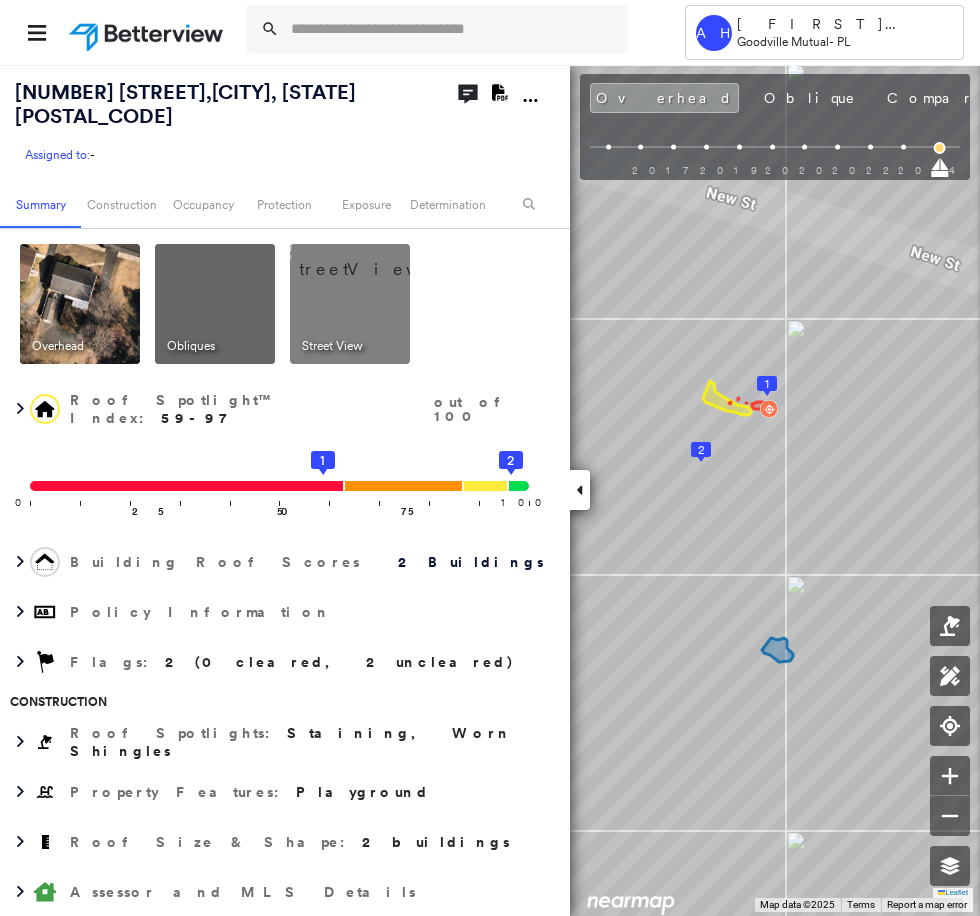 click 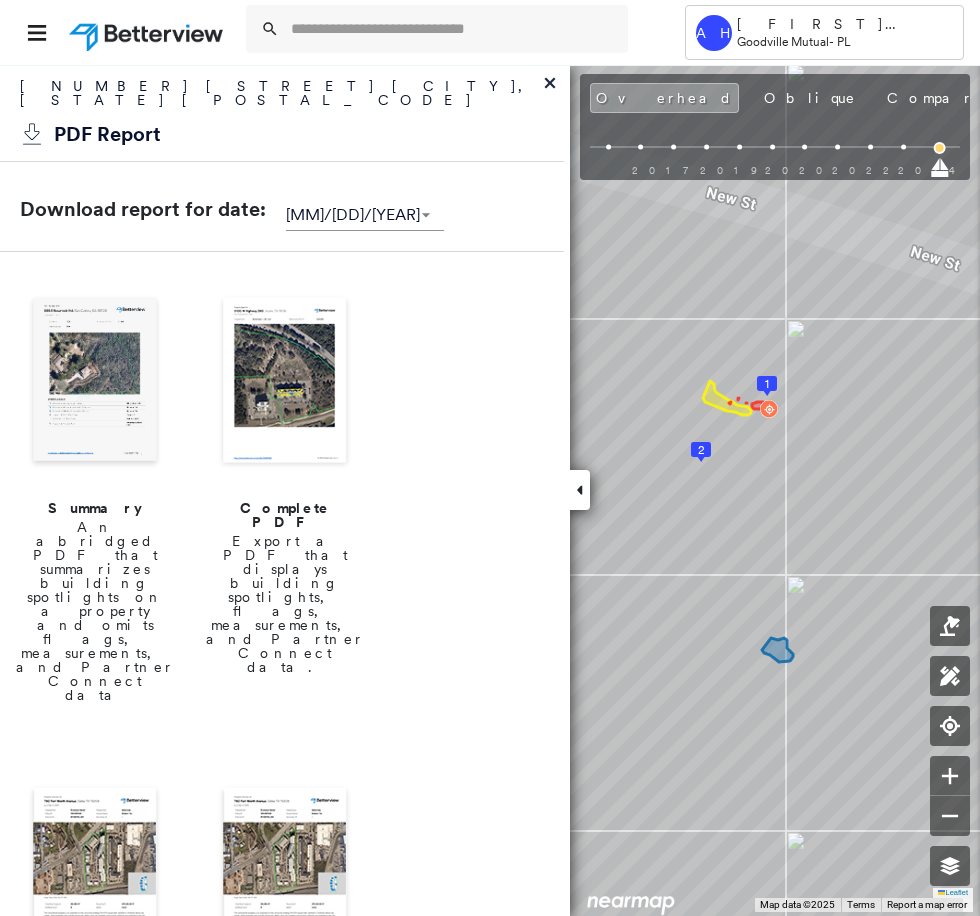 click at bounding box center [285, 382] 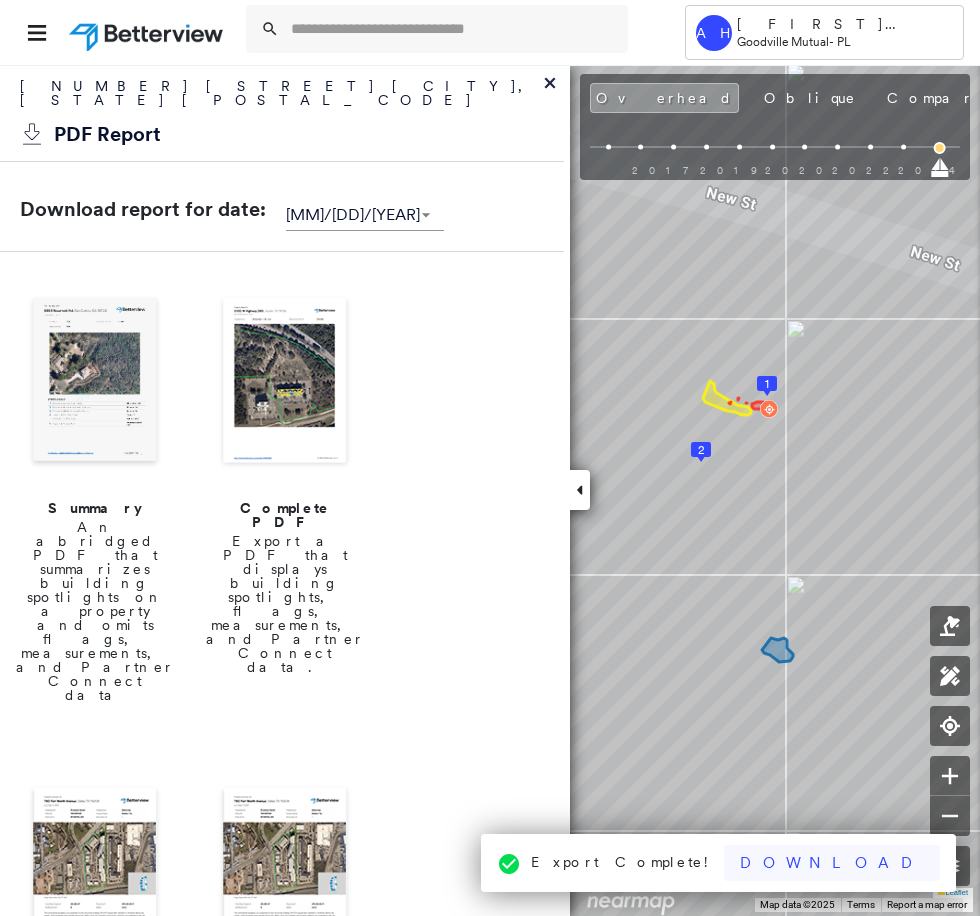 click on "Download" at bounding box center [832, 863] 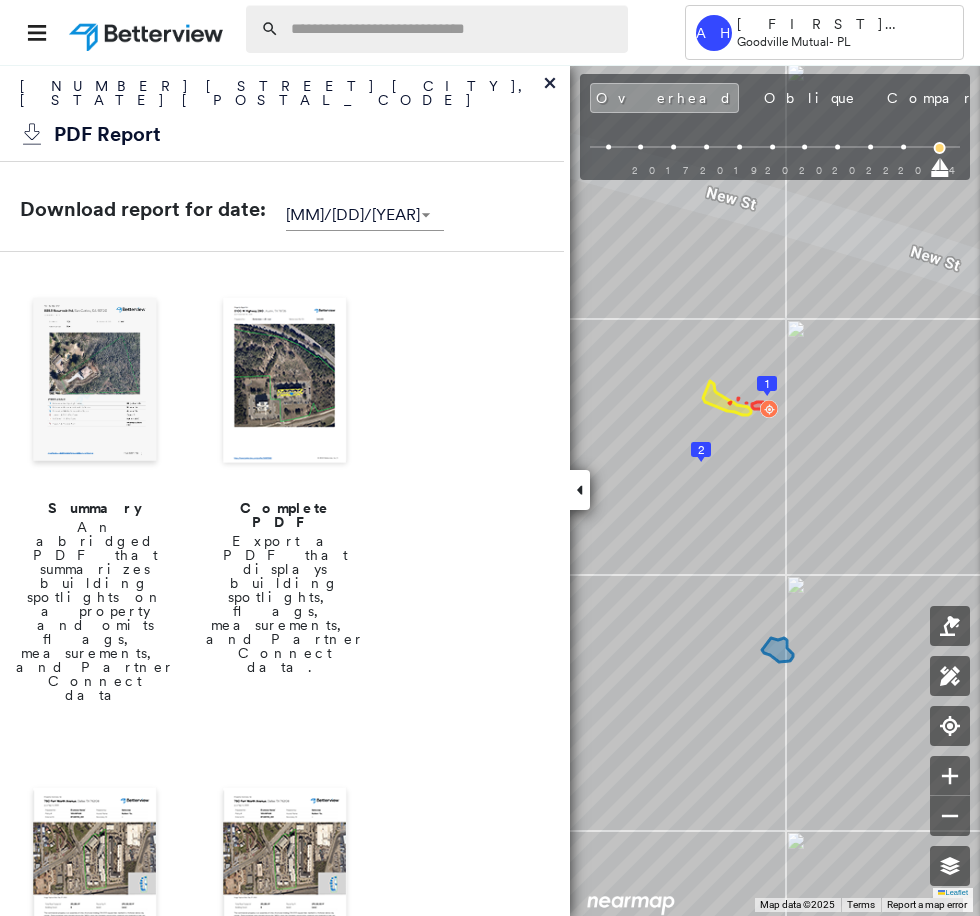 click at bounding box center (453, 29) 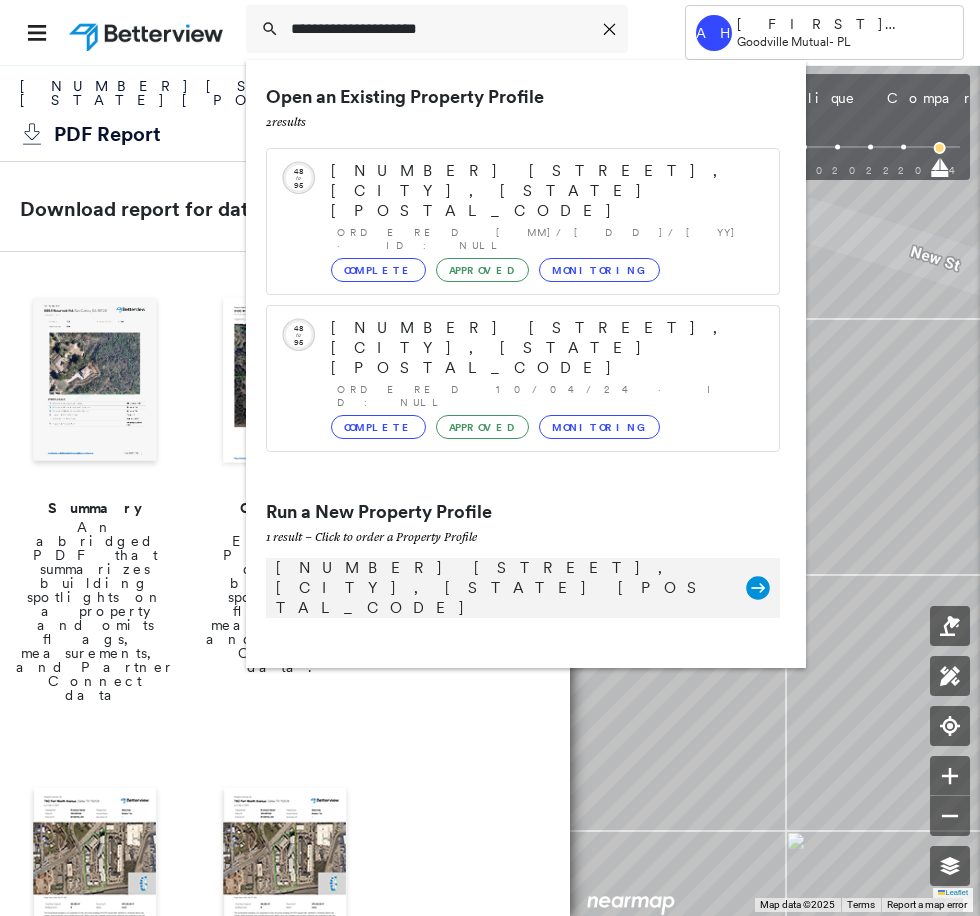 type on "**********" 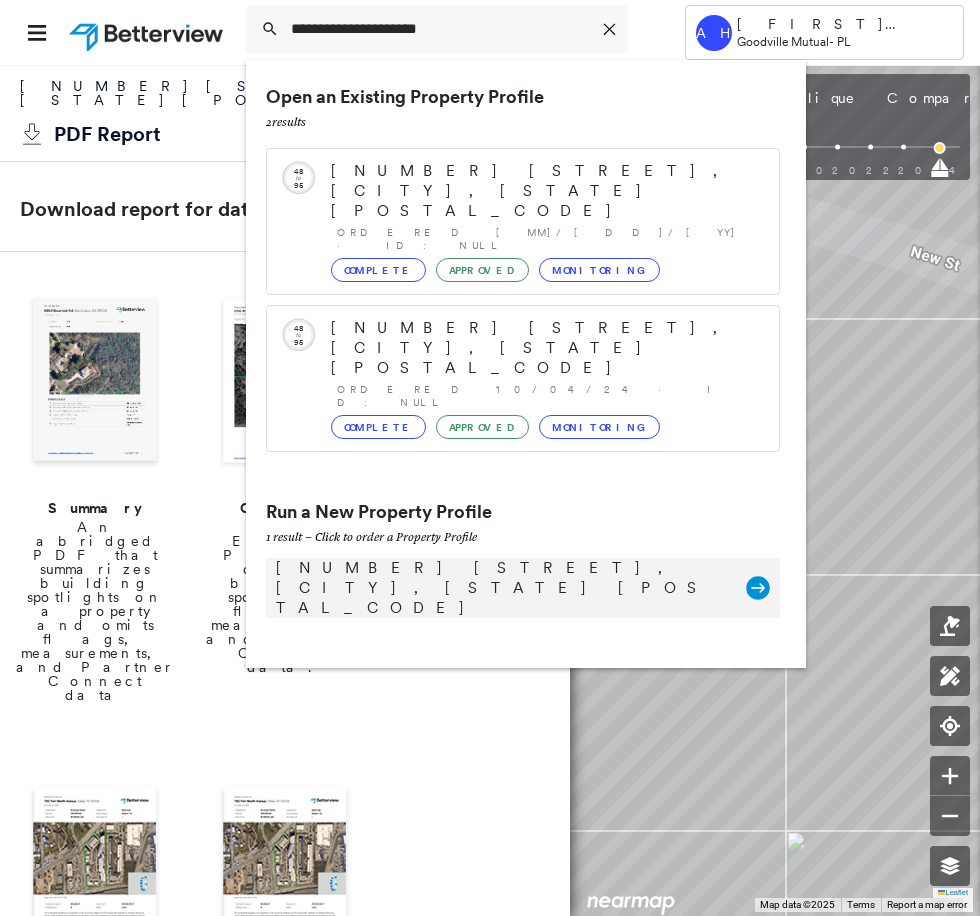 click on "[NUMBER] [STREET], [CITY], [STATE] [POSTAL_CODE]" at bounding box center [501, 588] 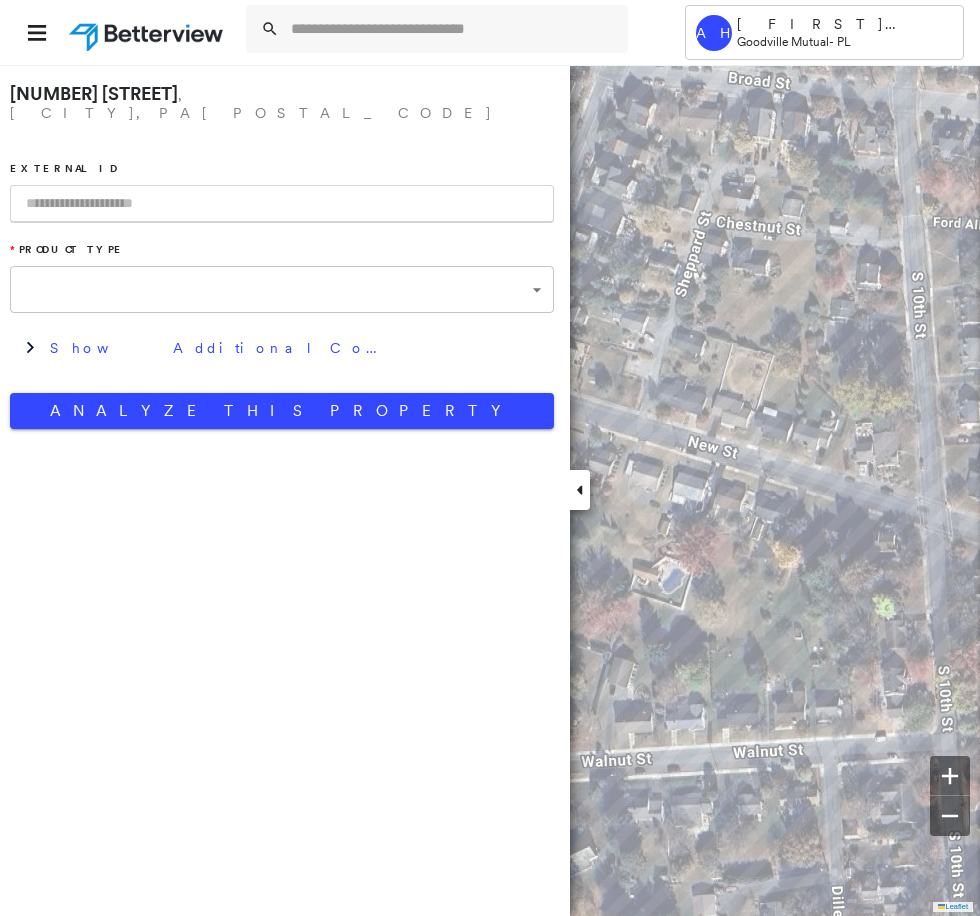 type on "**********" 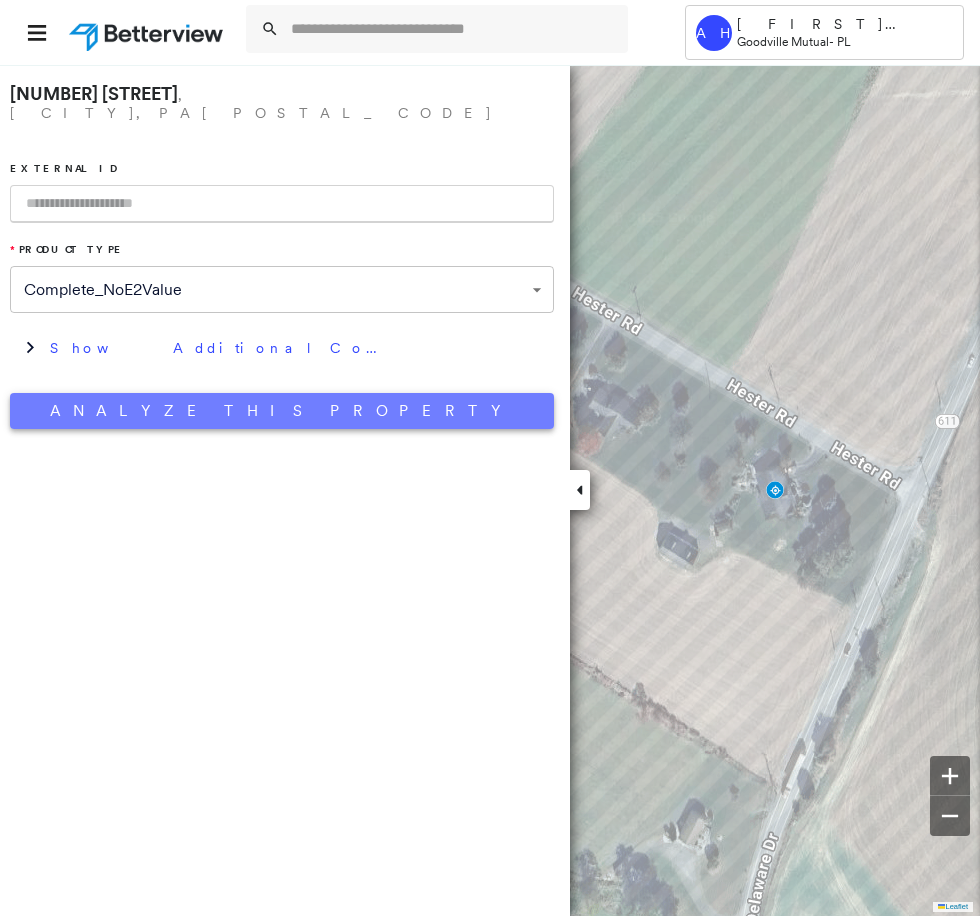 click on "Analyze This Property" at bounding box center [282, 411] 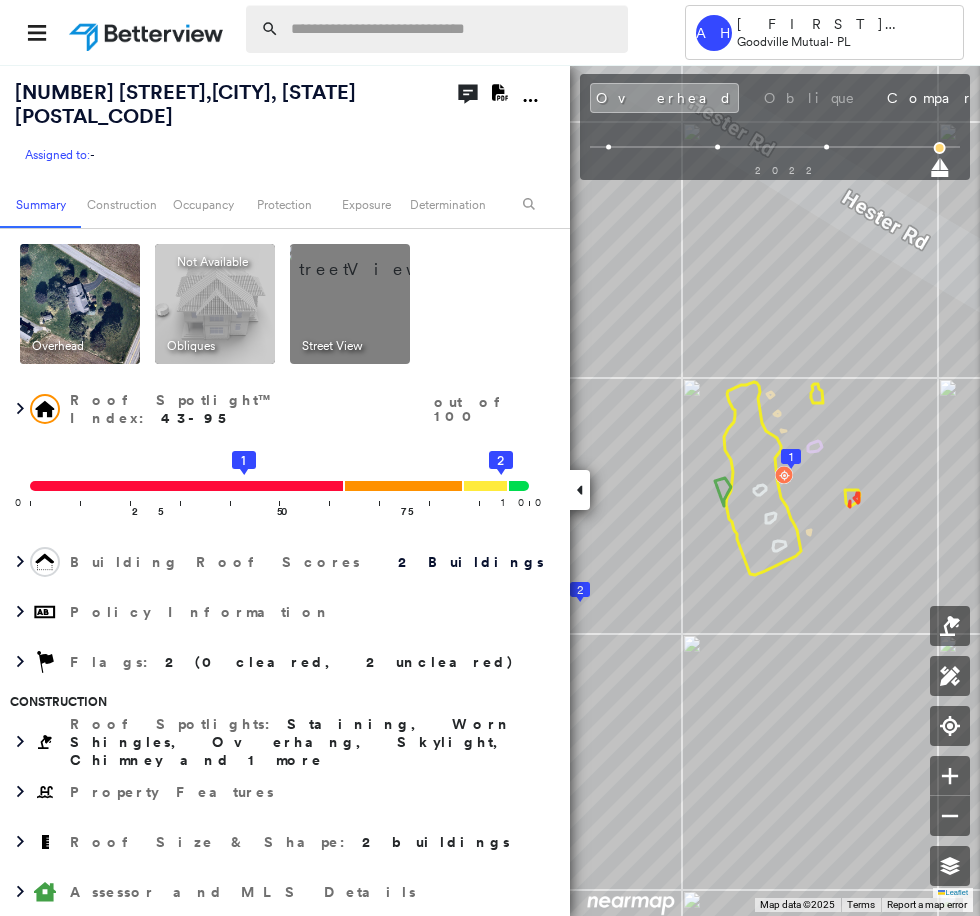 click at bounding box center [453, 29] 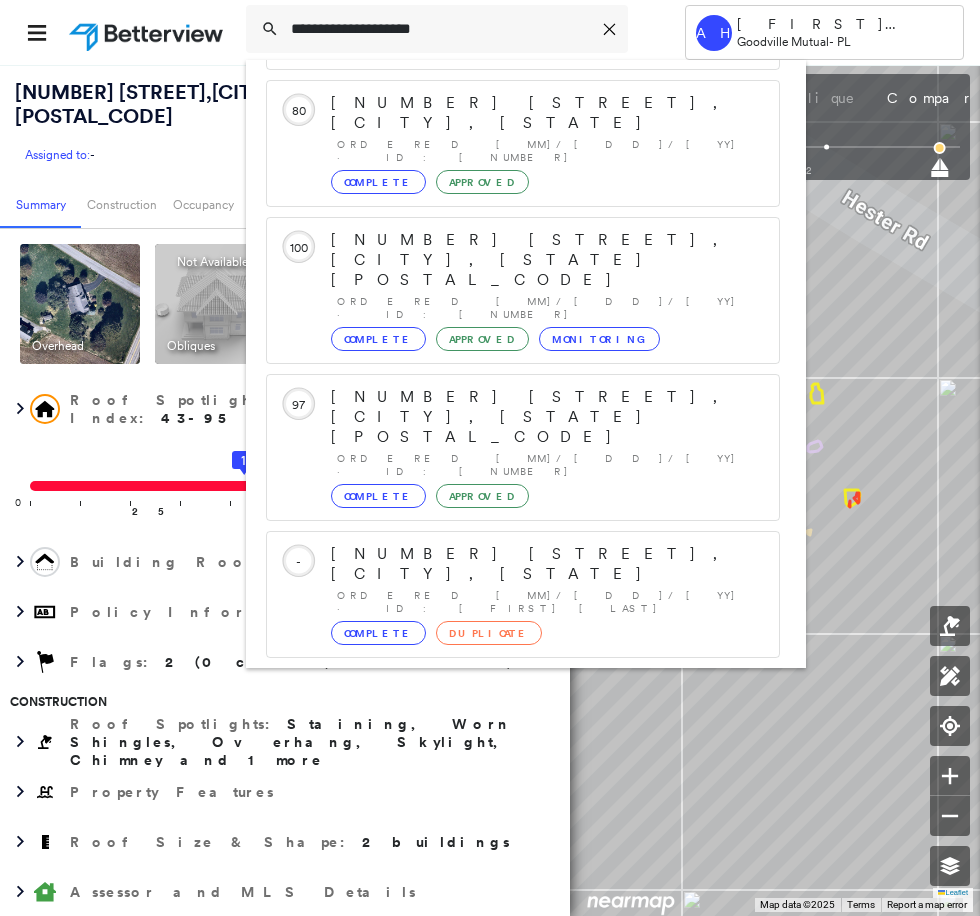 scroll, scrollTop: 213, scrollLeft: 0, axis: vertical 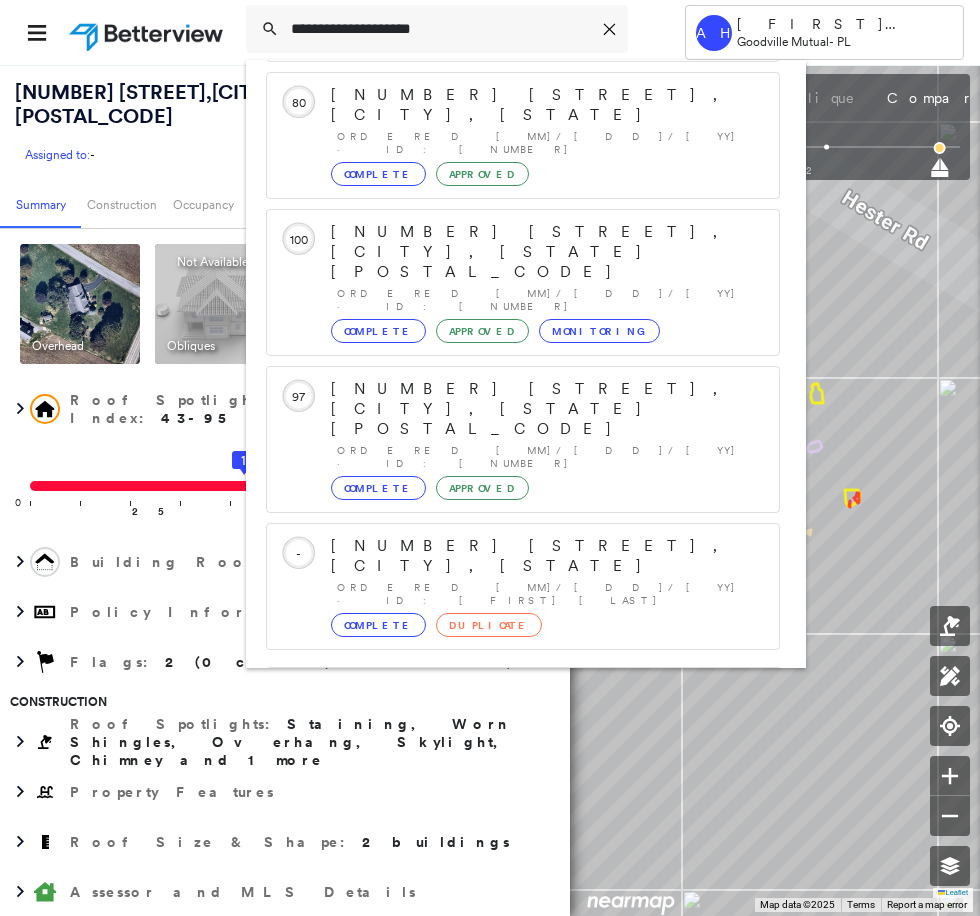 type on "**********" 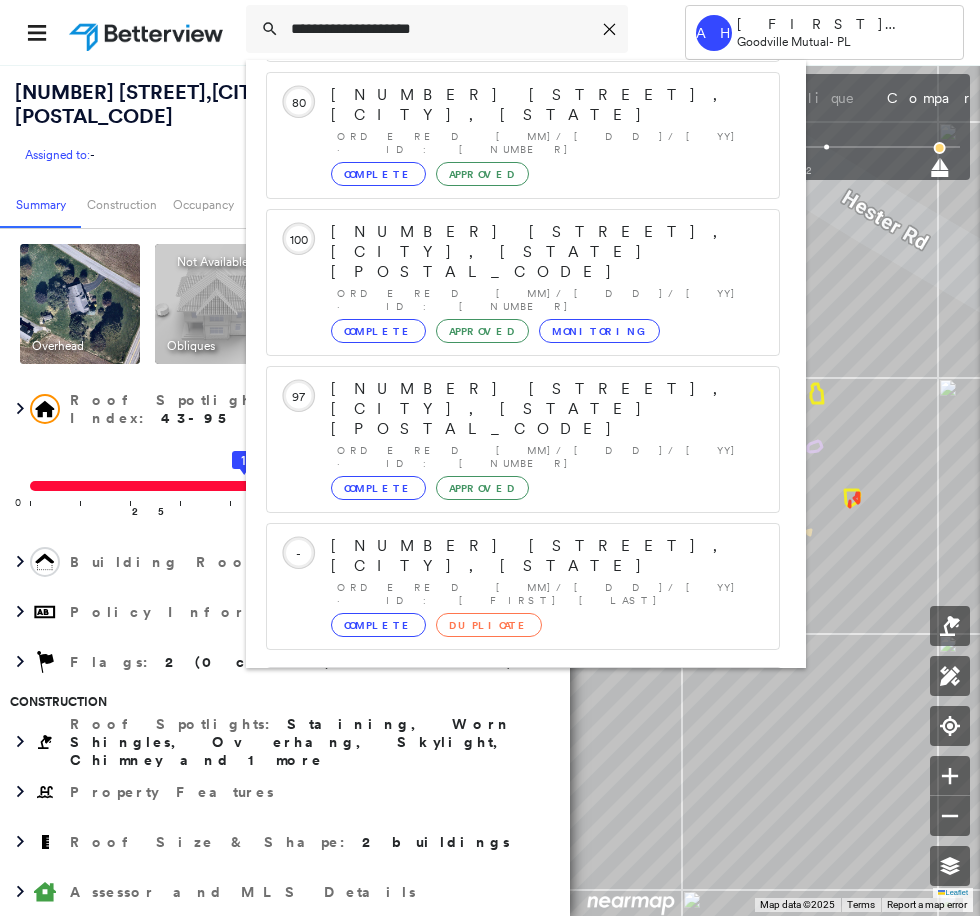 click on "[NUMBER] [STREET], [CITY], [STATE] [POSTAL_CODE]" at bounding box center [501, 838] 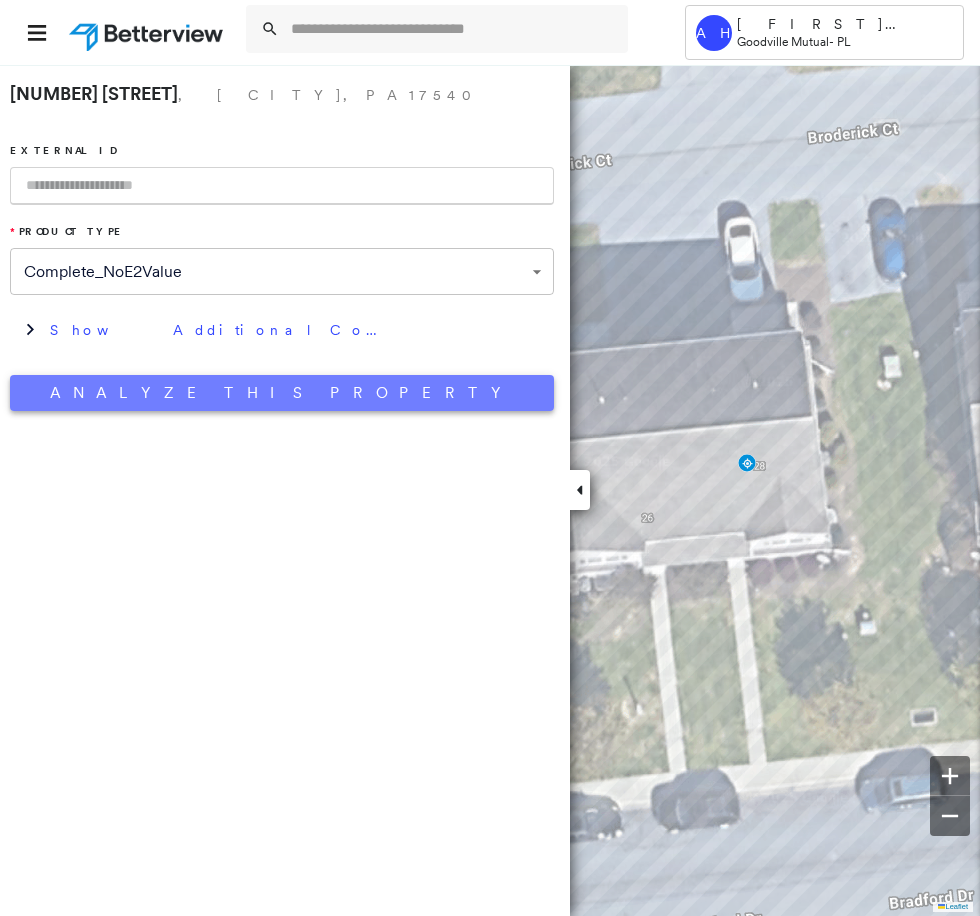 click on "Analyze This Property" at bounding box center [282, 393] 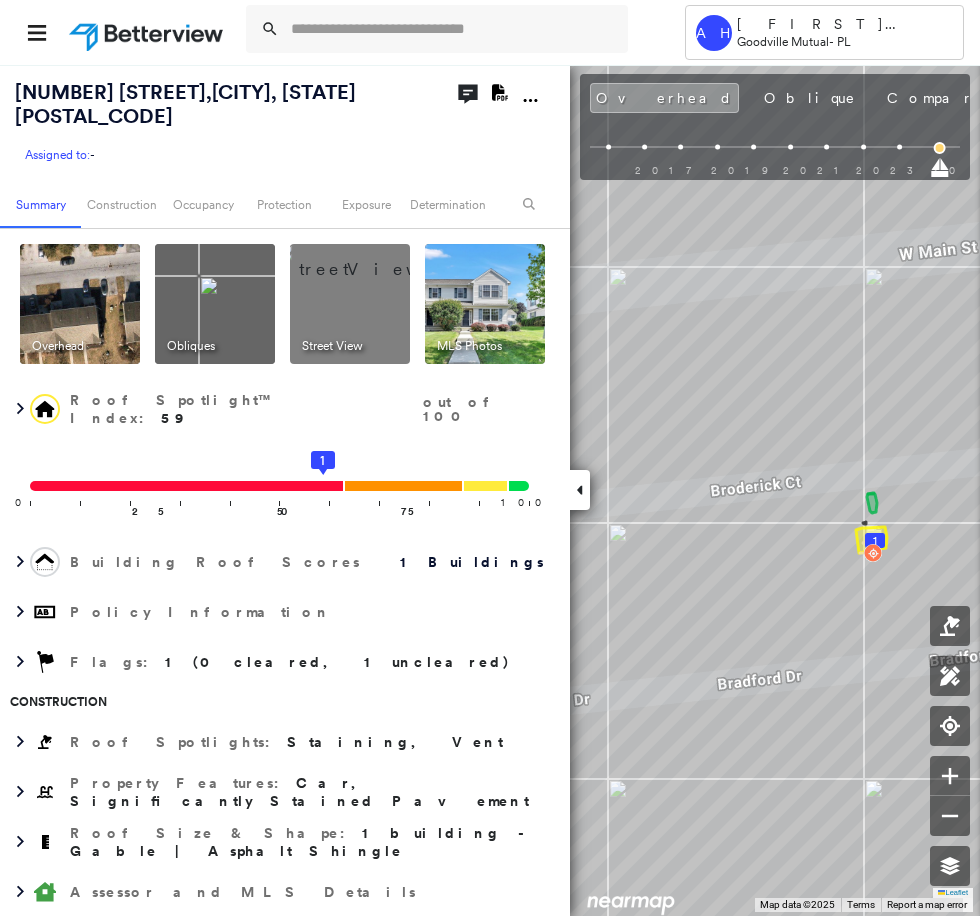 click 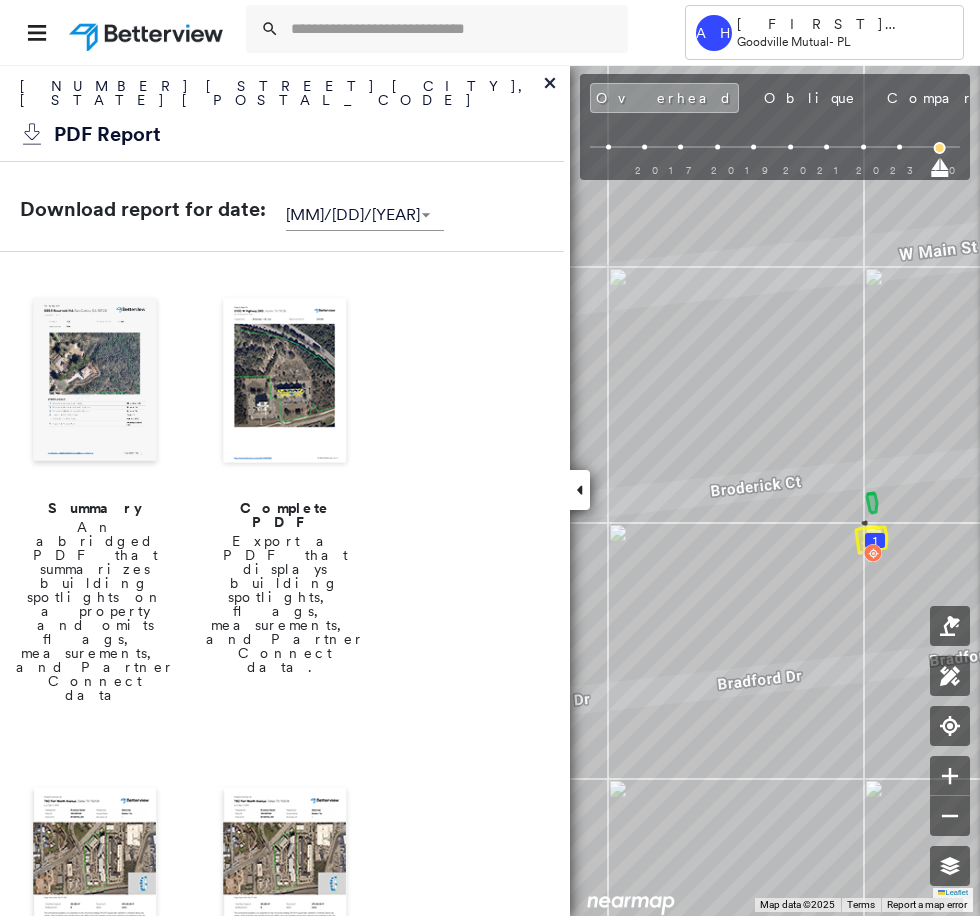 click at bounding box center (285, 382) 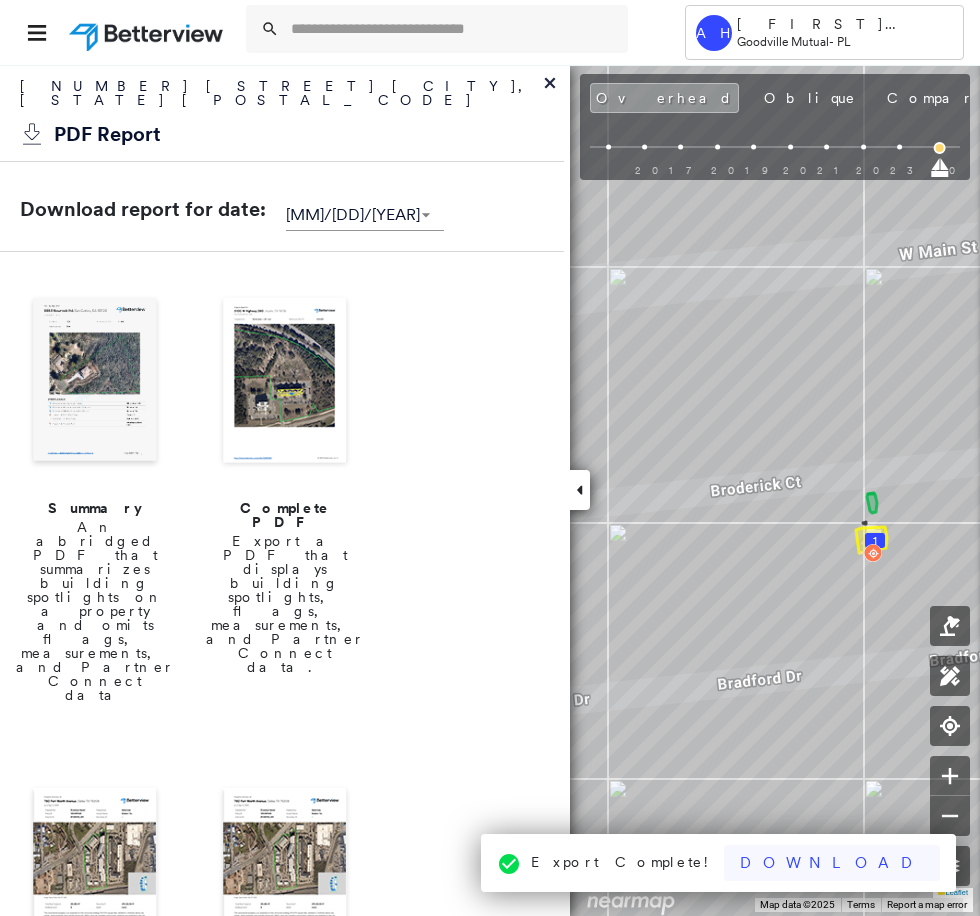 click on "Download" at bounding box center (832, 863) 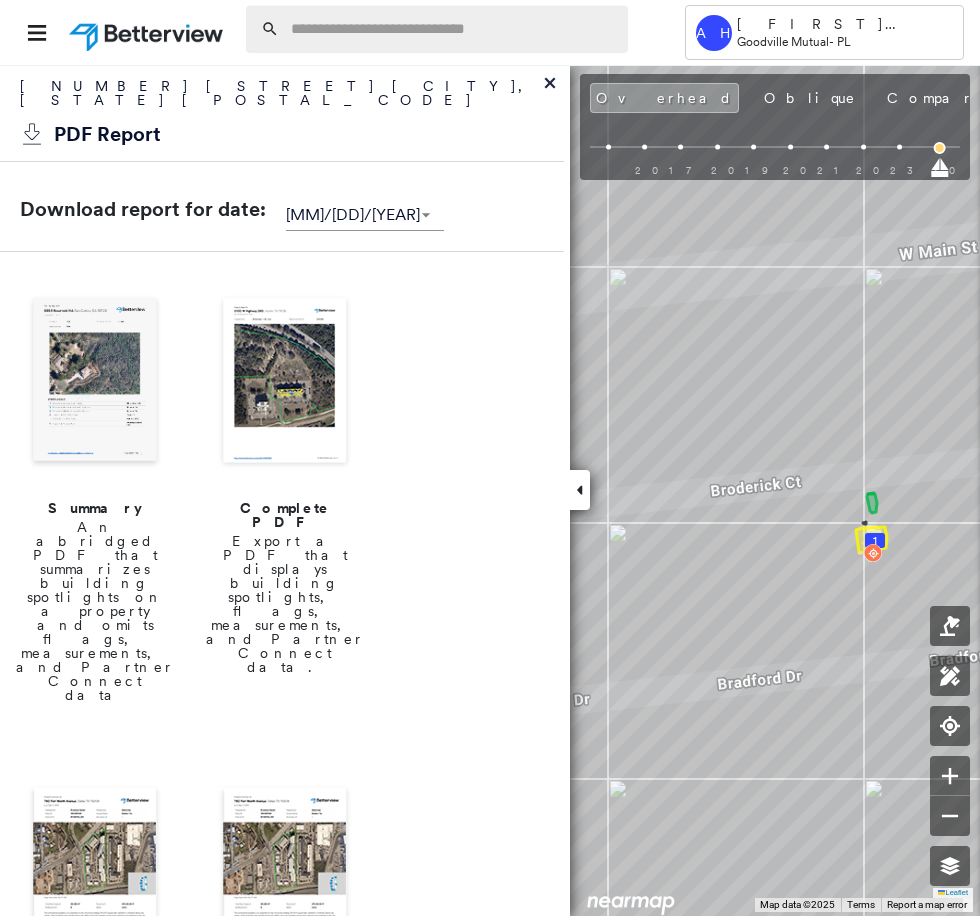 click at bounding box center (453, 29) 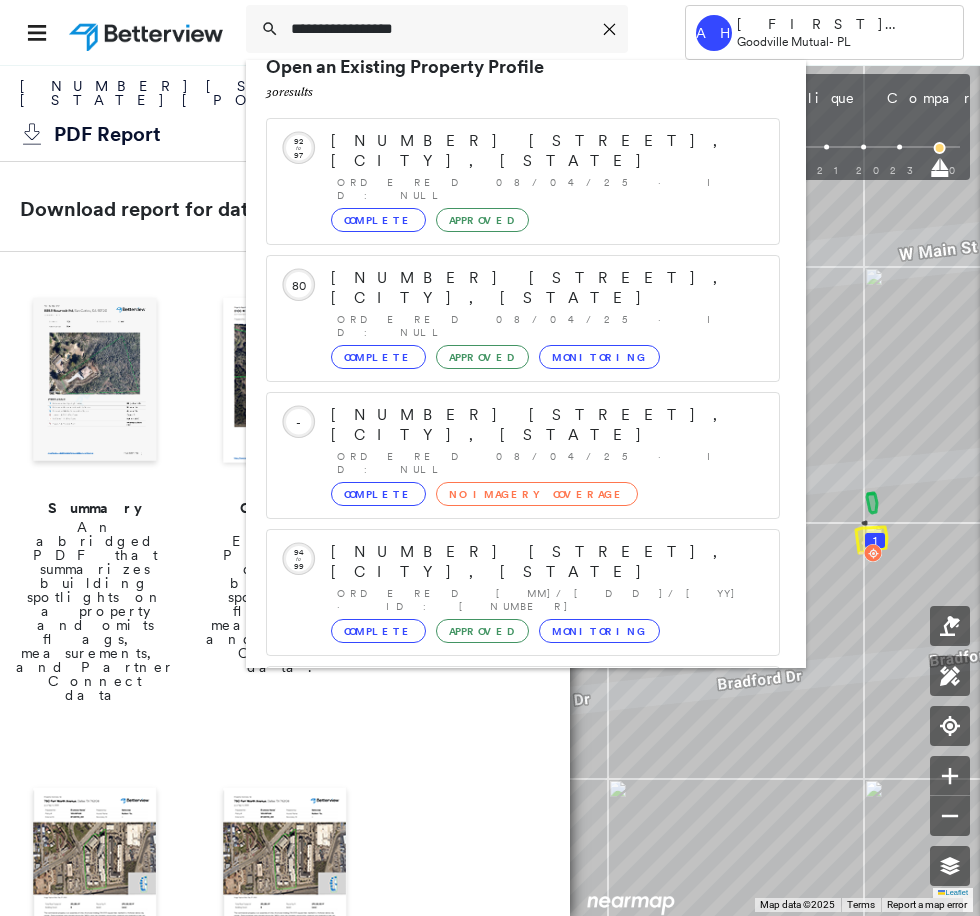 scroll, scrollTop: 0, scrollLeft: 0, axis: both 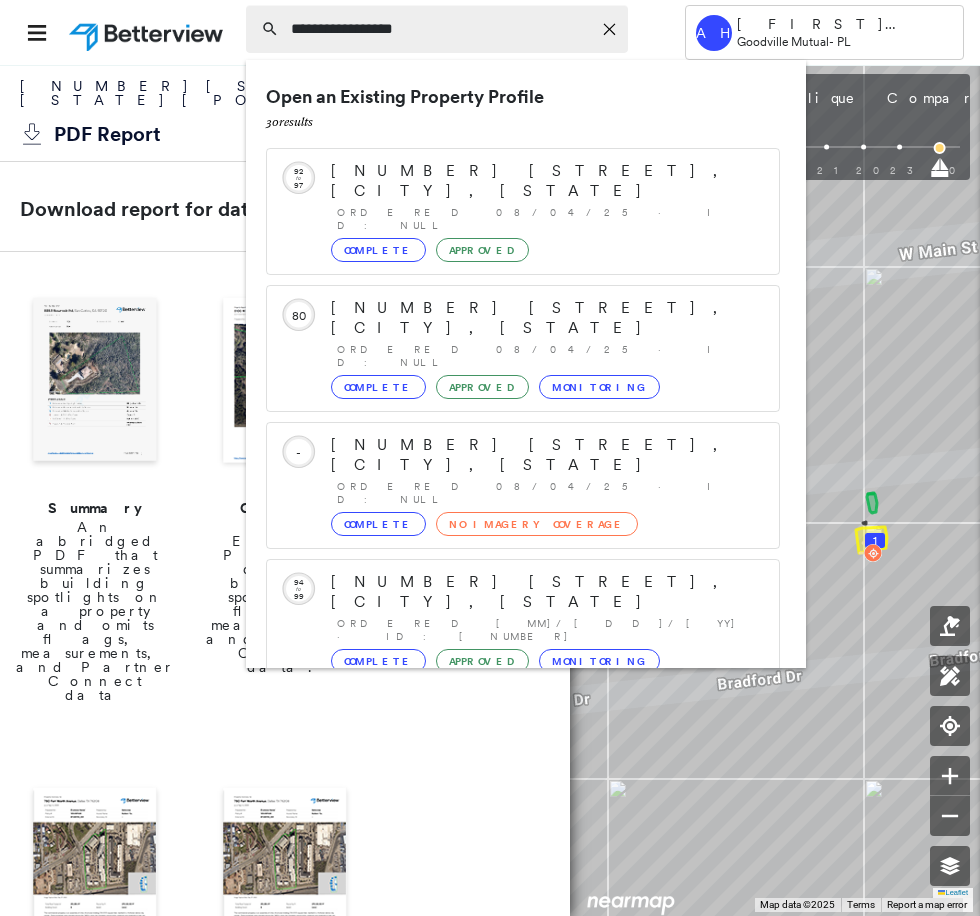 click on "**********" at bounding box center [441, 29] 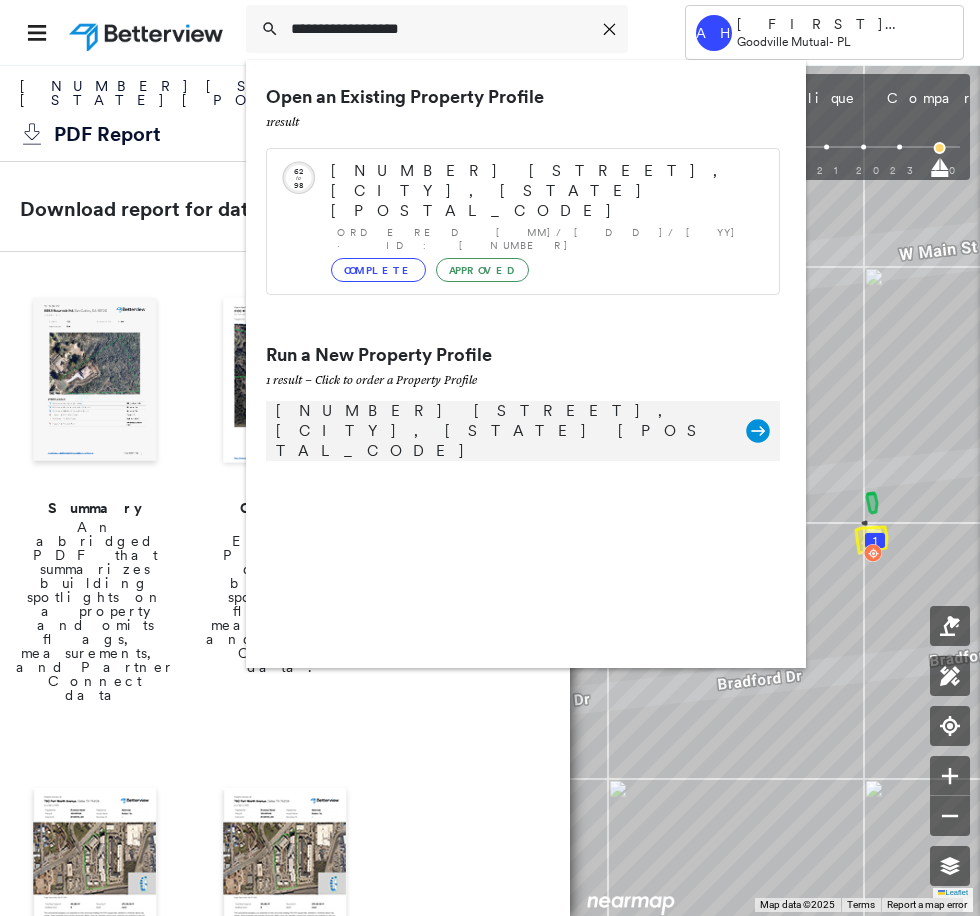 type on "**********" 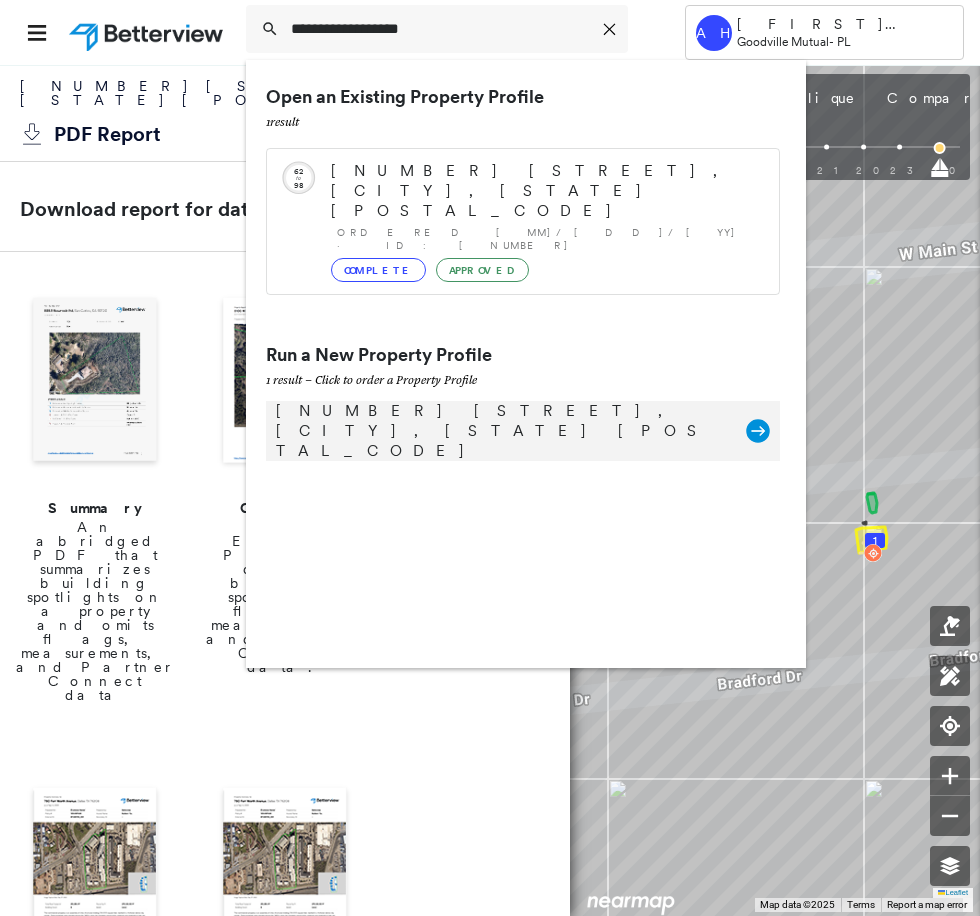 click on "[NUMBER] [STREET], [CITY], [STATE] [POSTAL_CODE] Group Created with Sketch." at bounding box center [523, 431] 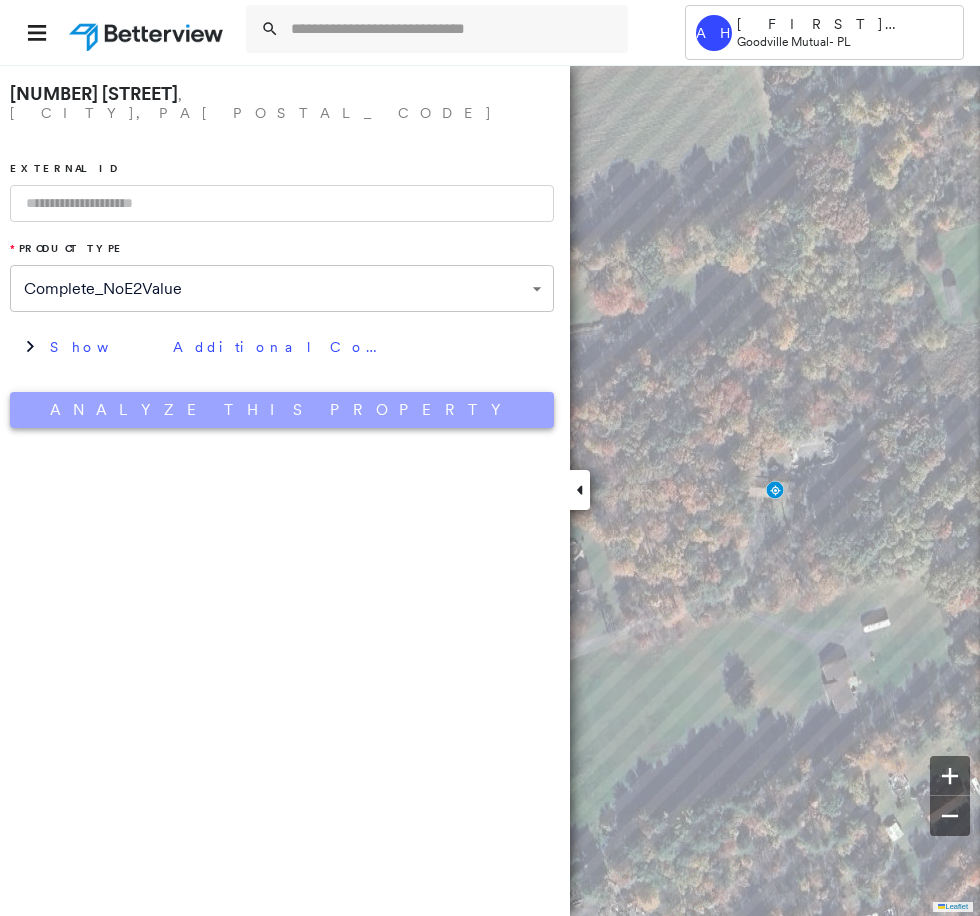 click on "Analyze This Property" at bounding box center [282, 410] 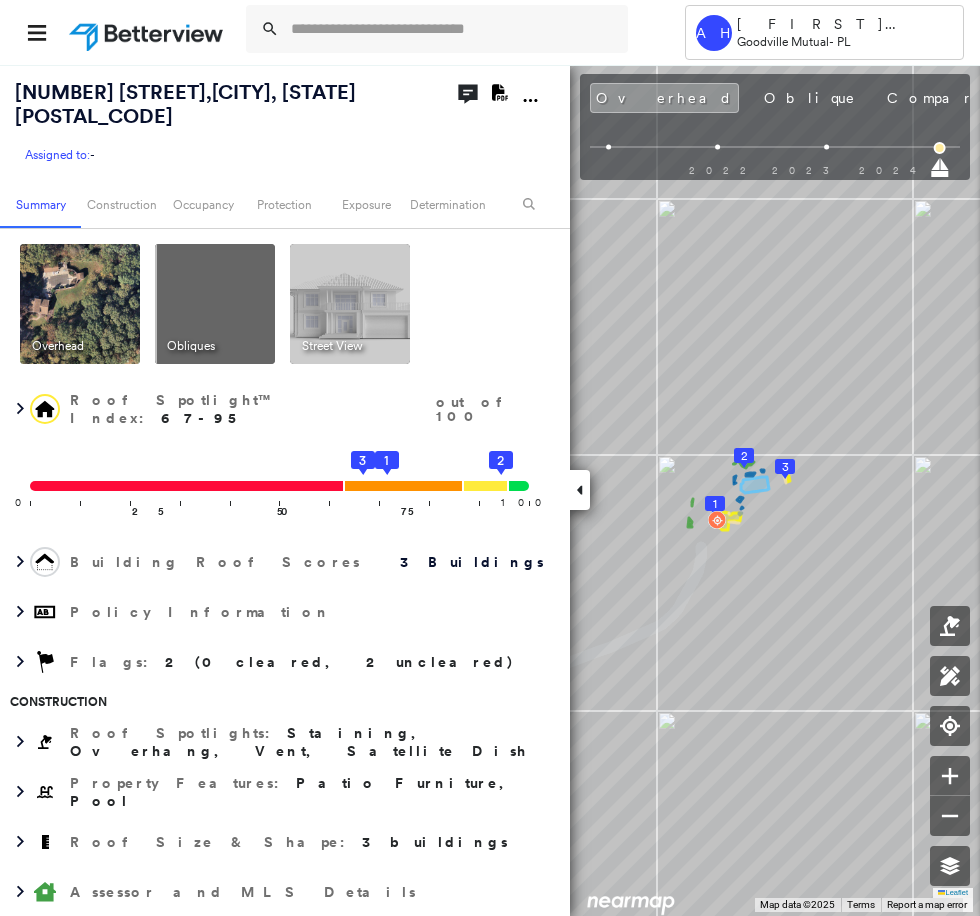 click on "Download PDF Report" 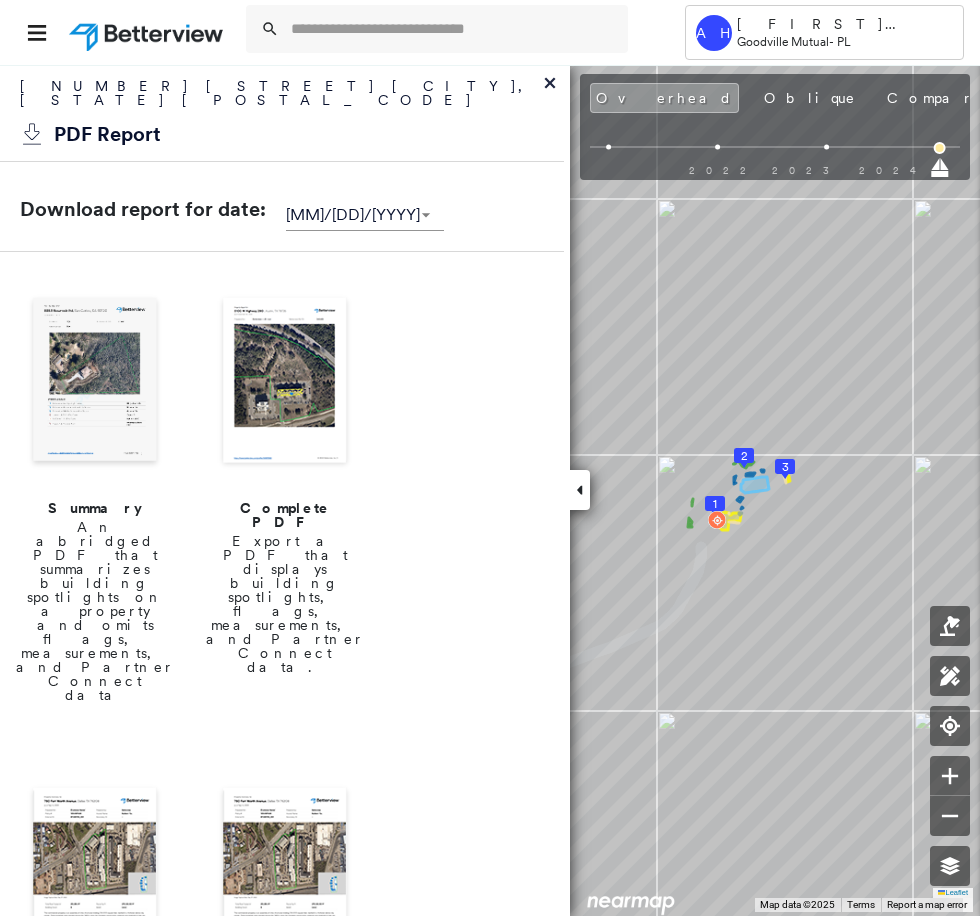 click at bounding box center (285, 382) 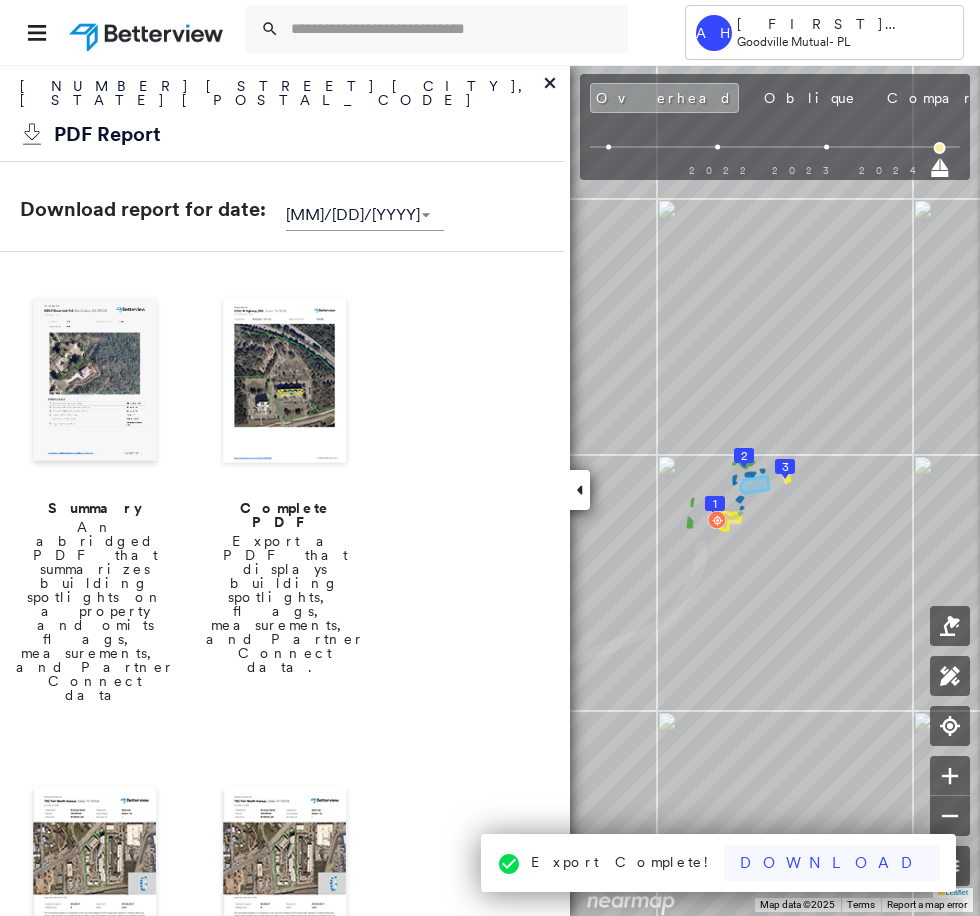 click on "Download" at bounding box center (832, 863) 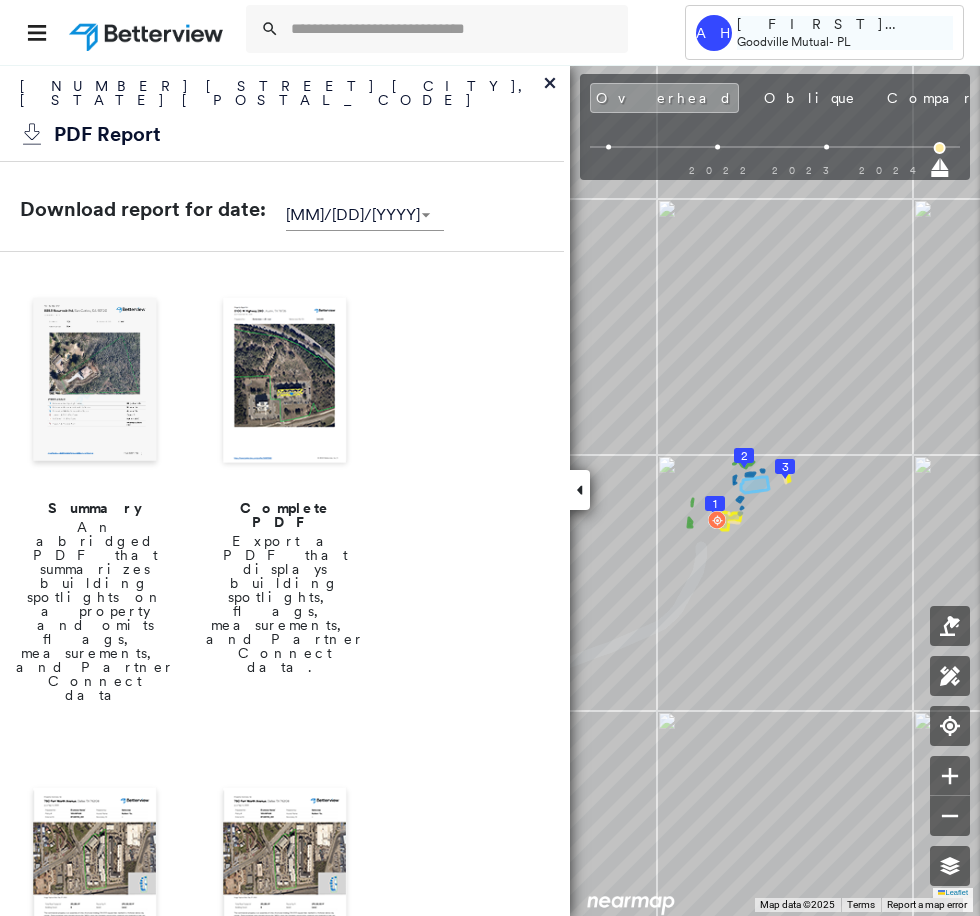 click on "[FIRST] [LAST]" at bounding box center [845, 24] 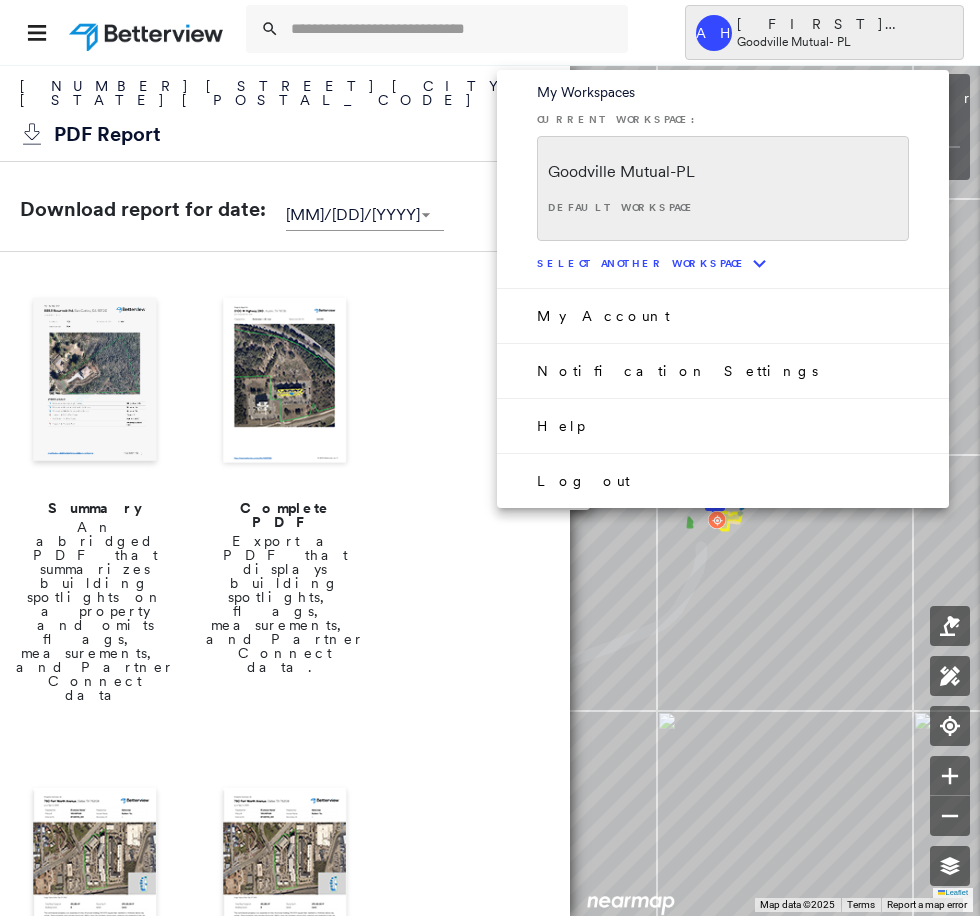 click on "Log out" at bounding box center (723, 480) 